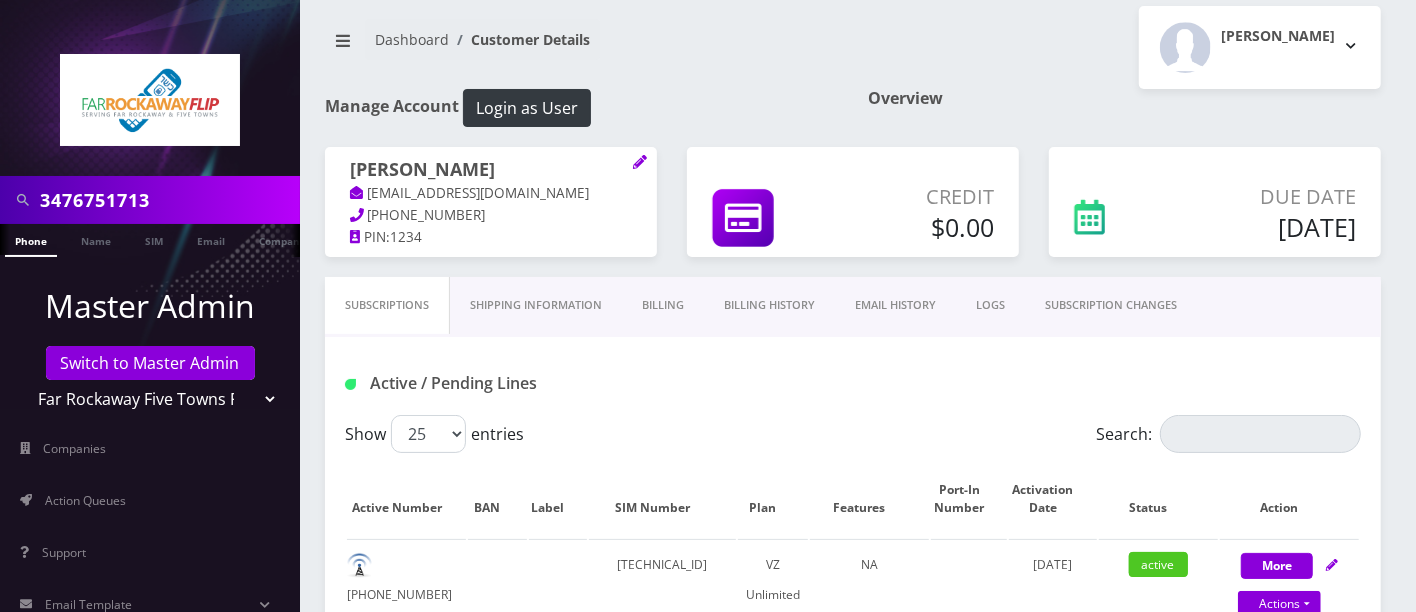 scroll, scrollTop: 0, scrollLeft: 0, axis: both 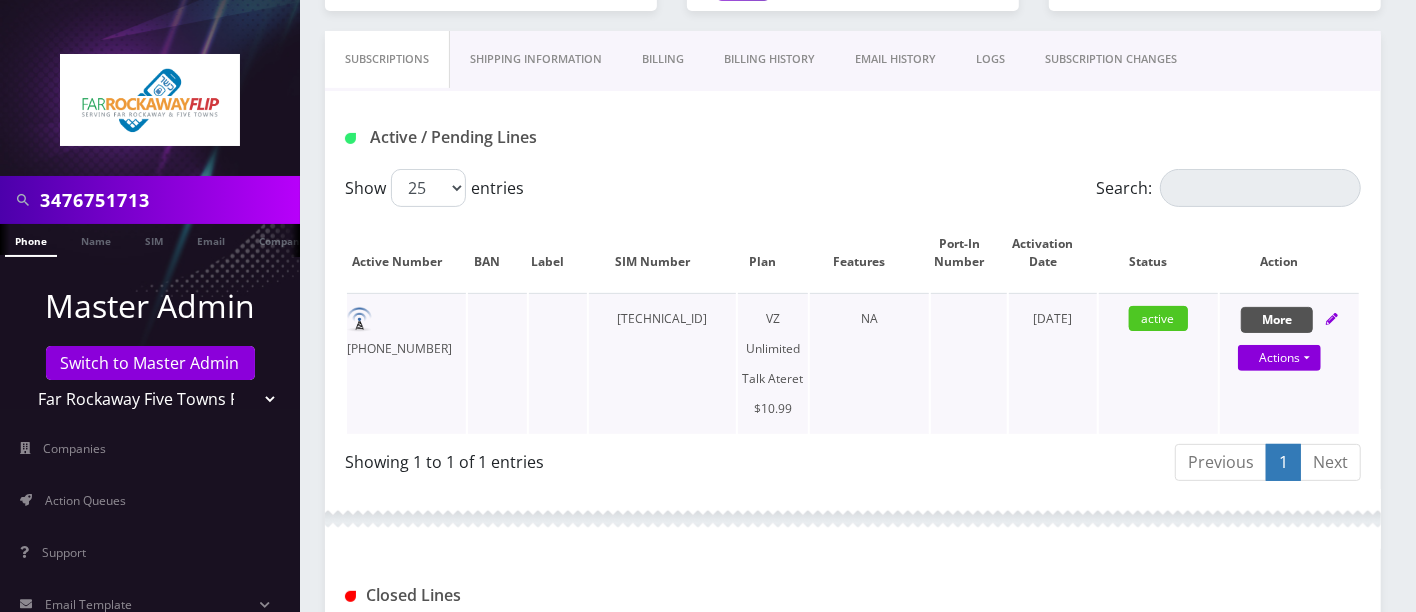 click on "More" at bounding box center [1277, 320] 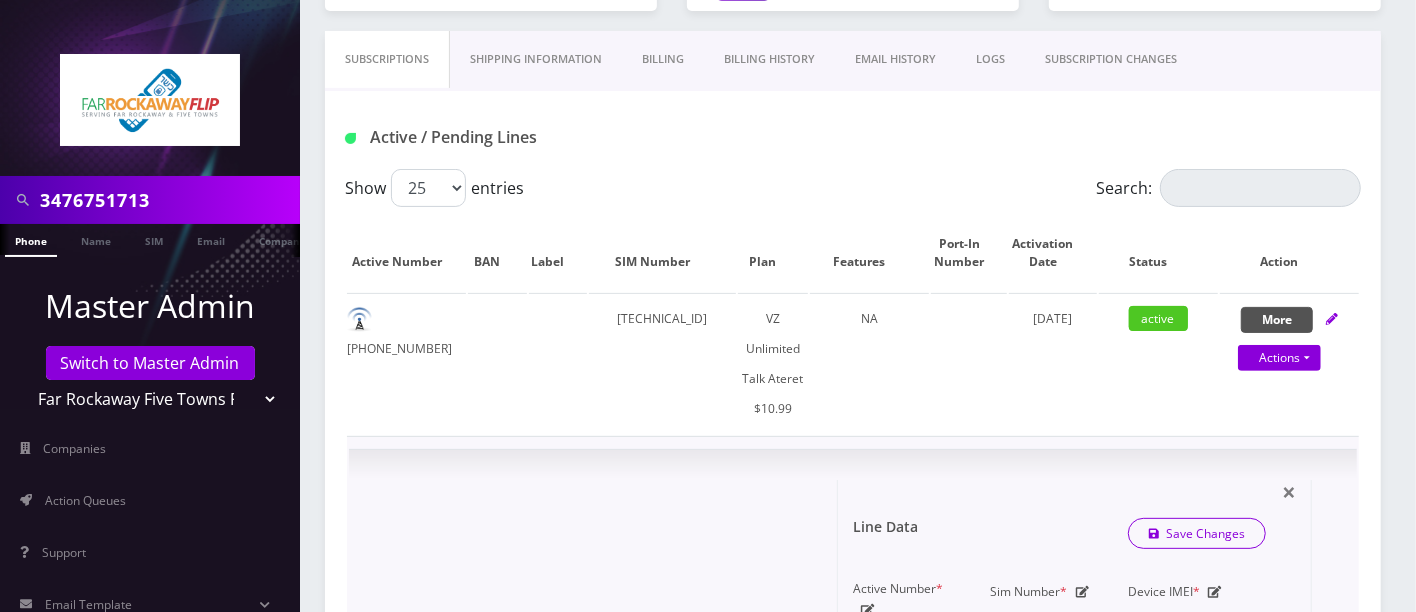scroll, scrollTop: 797, scrollLeft: 0, axis: vertical 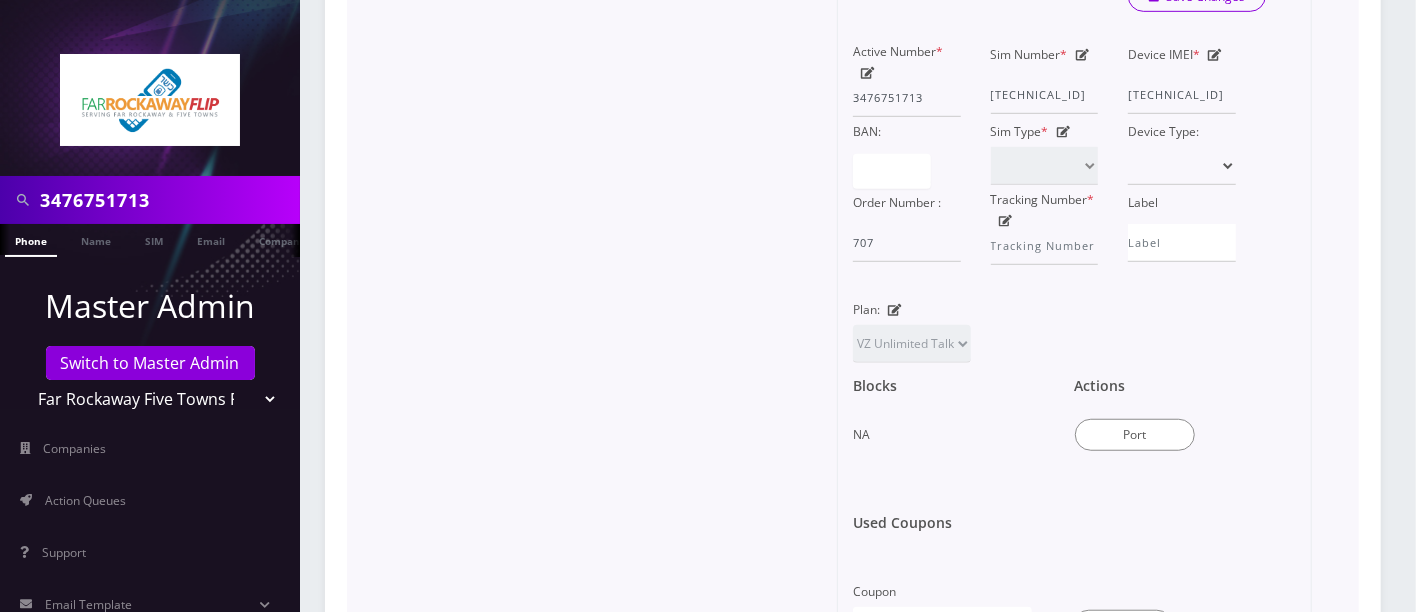 click 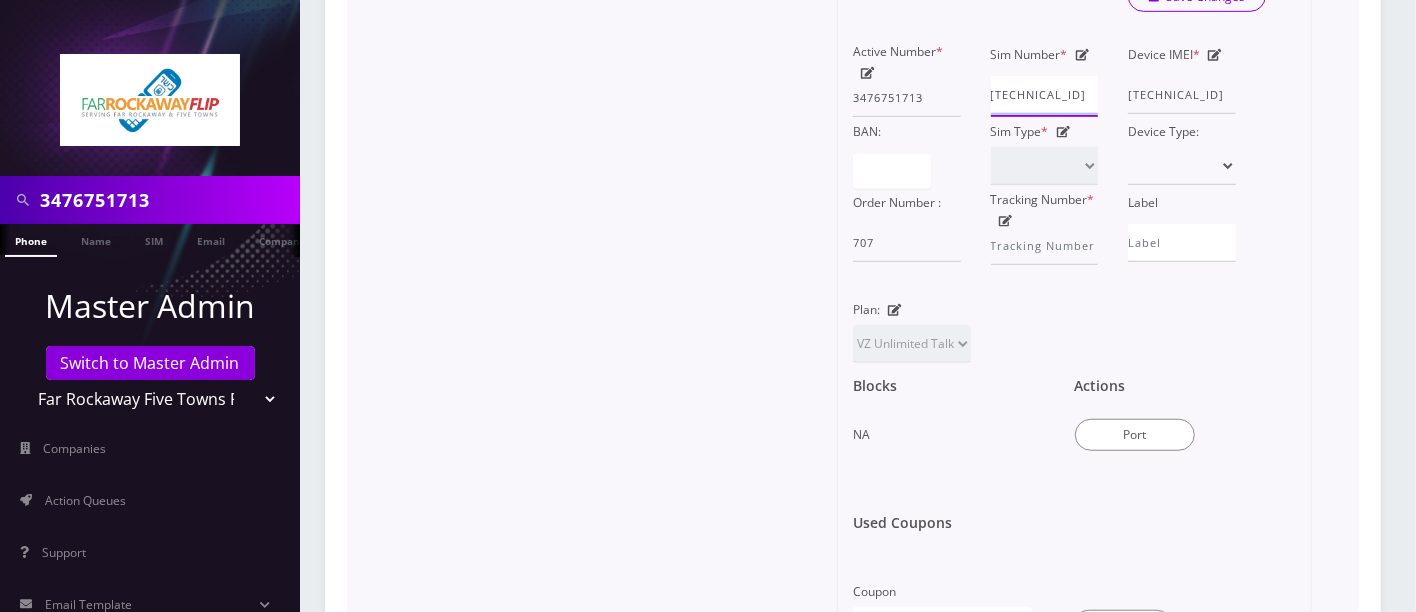 click on "89148000011835965771" at bounding box center (1045, 95) 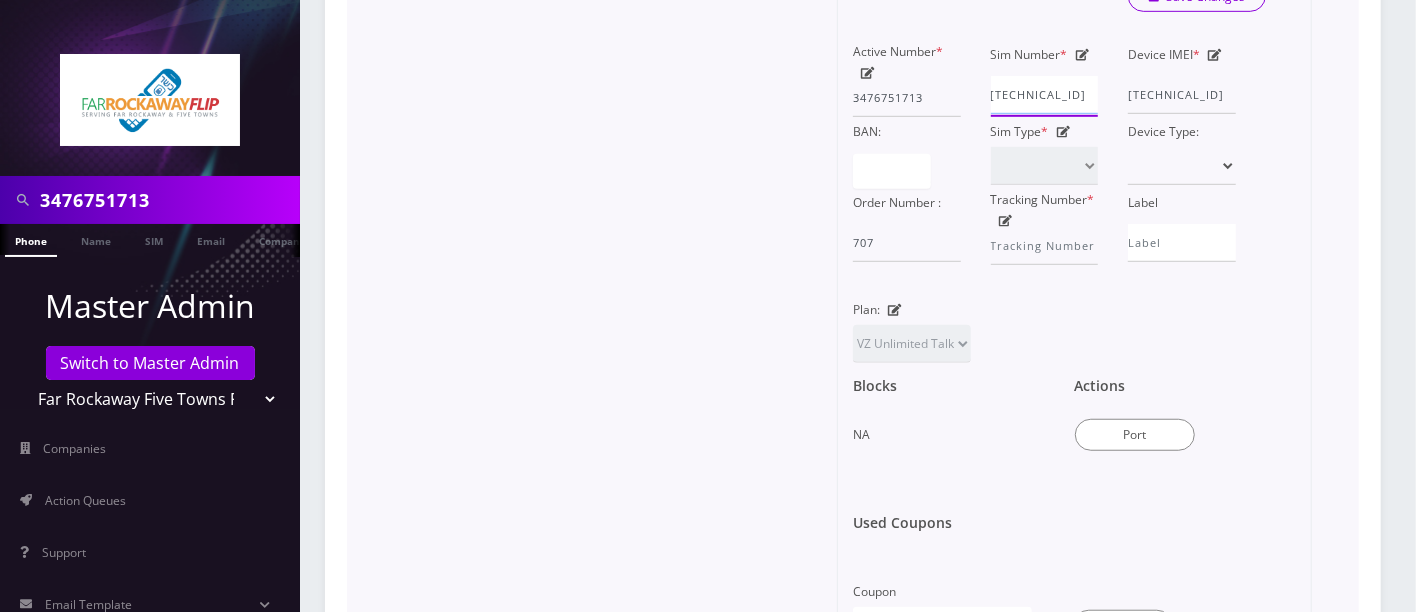 scroll, scrollTop: 0, scrollLeft: 37, axis: horizontal 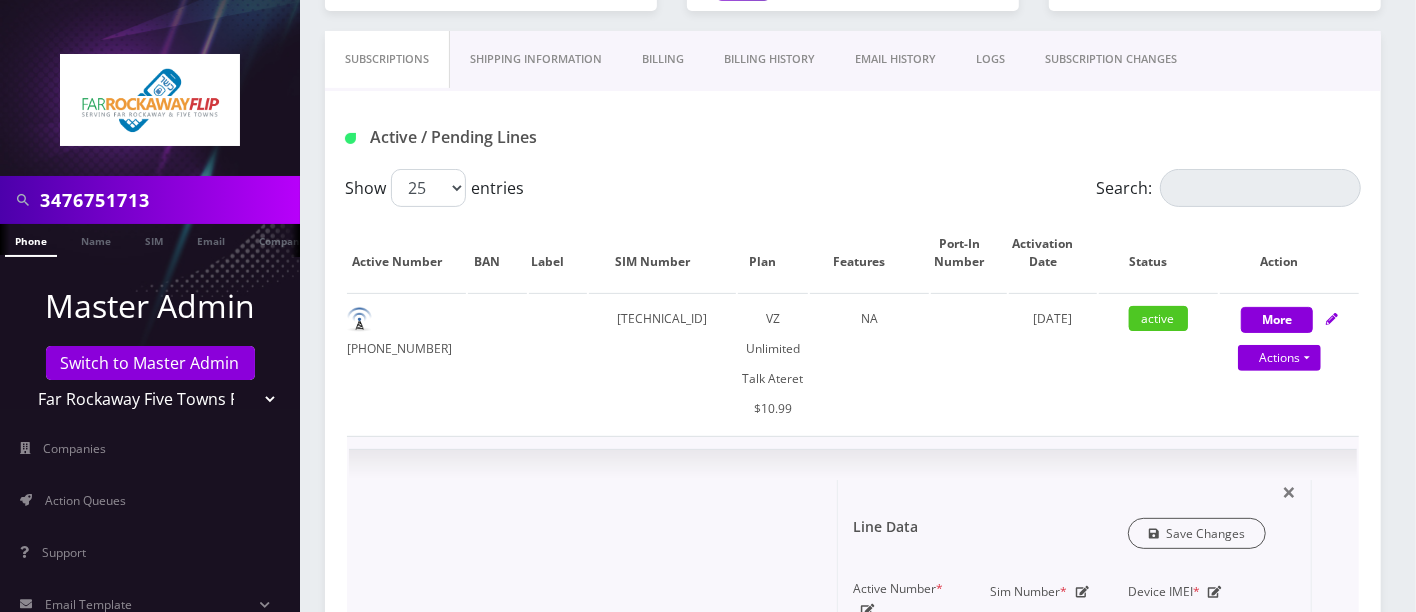 type on "89148000011798233472" 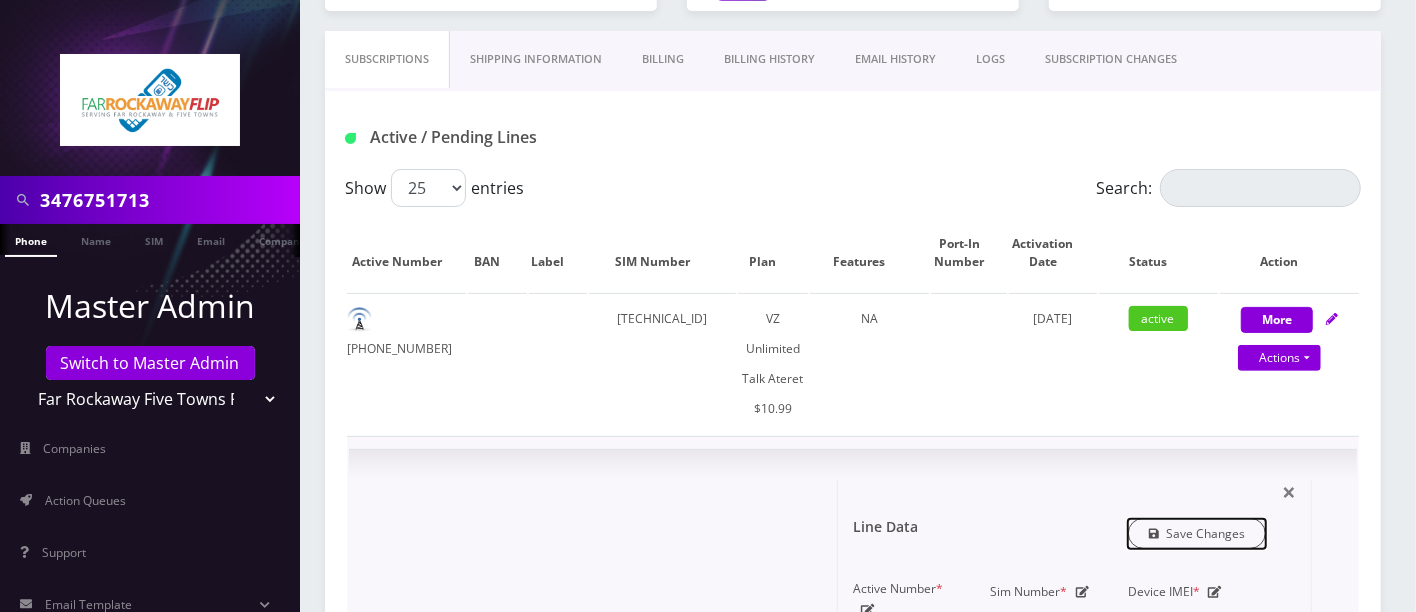 click on "Save Changes" at bounding box center (1197, 533) 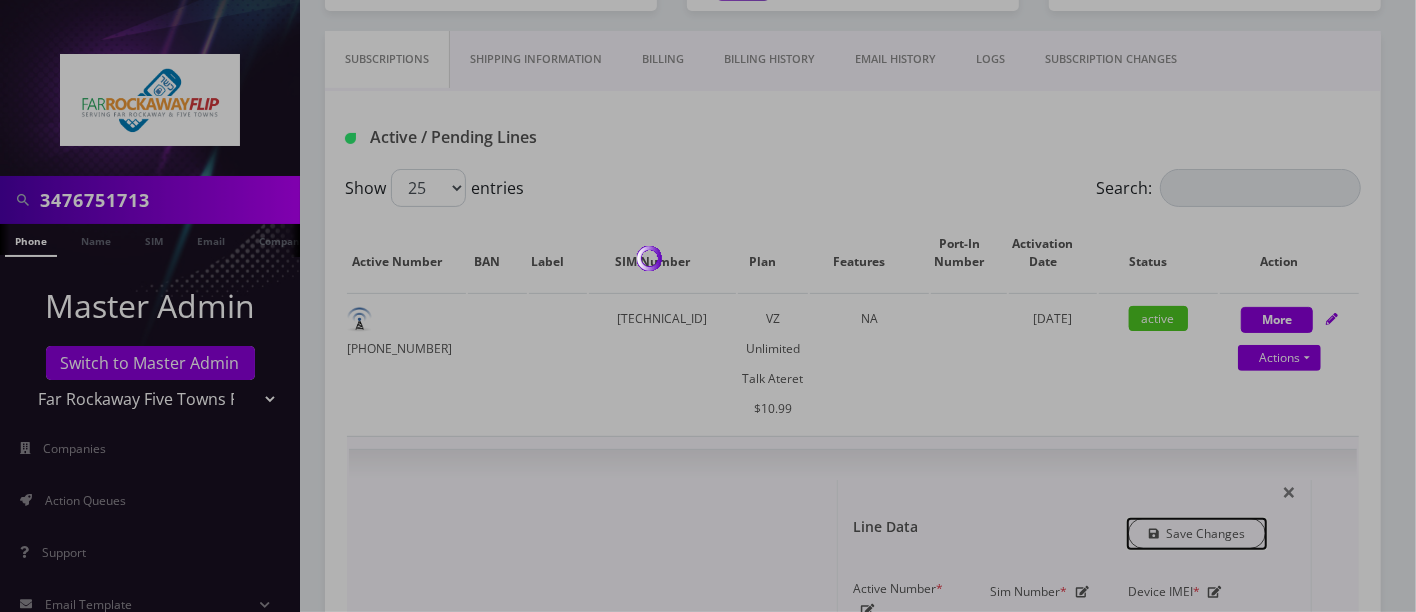 scroll, scrollTop: 0, scrollLeft: 0, axis: both 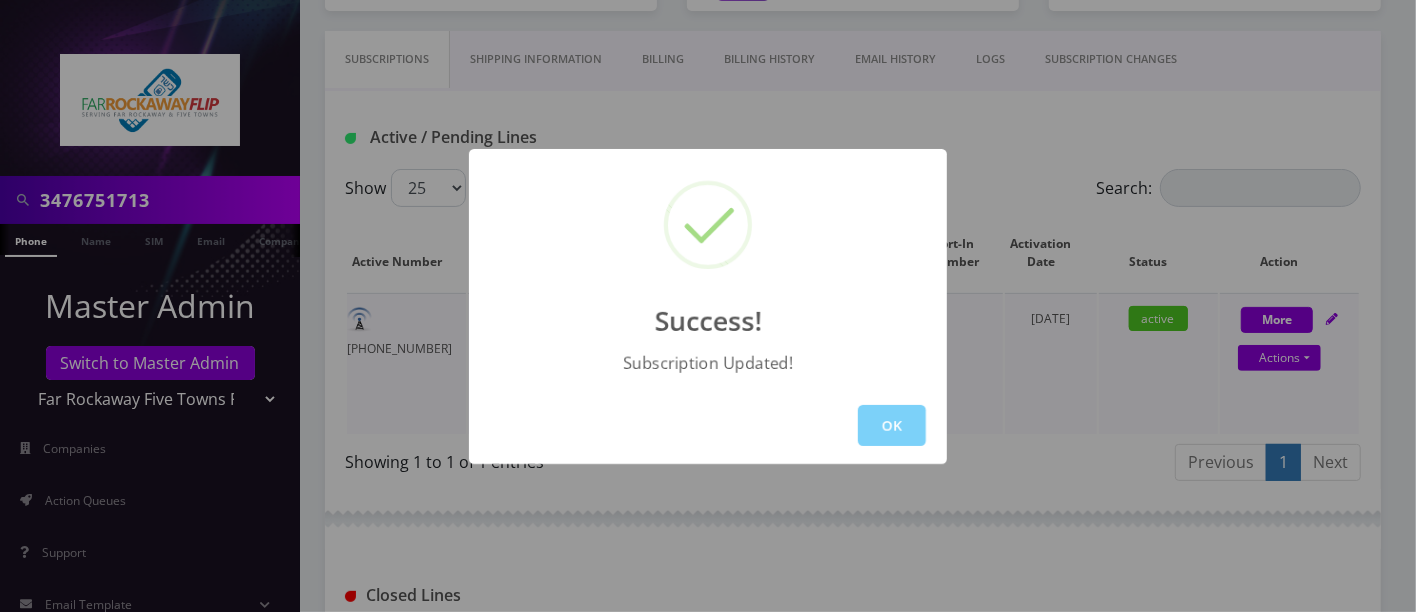 click on "OK" at bounding box center (892, 425) 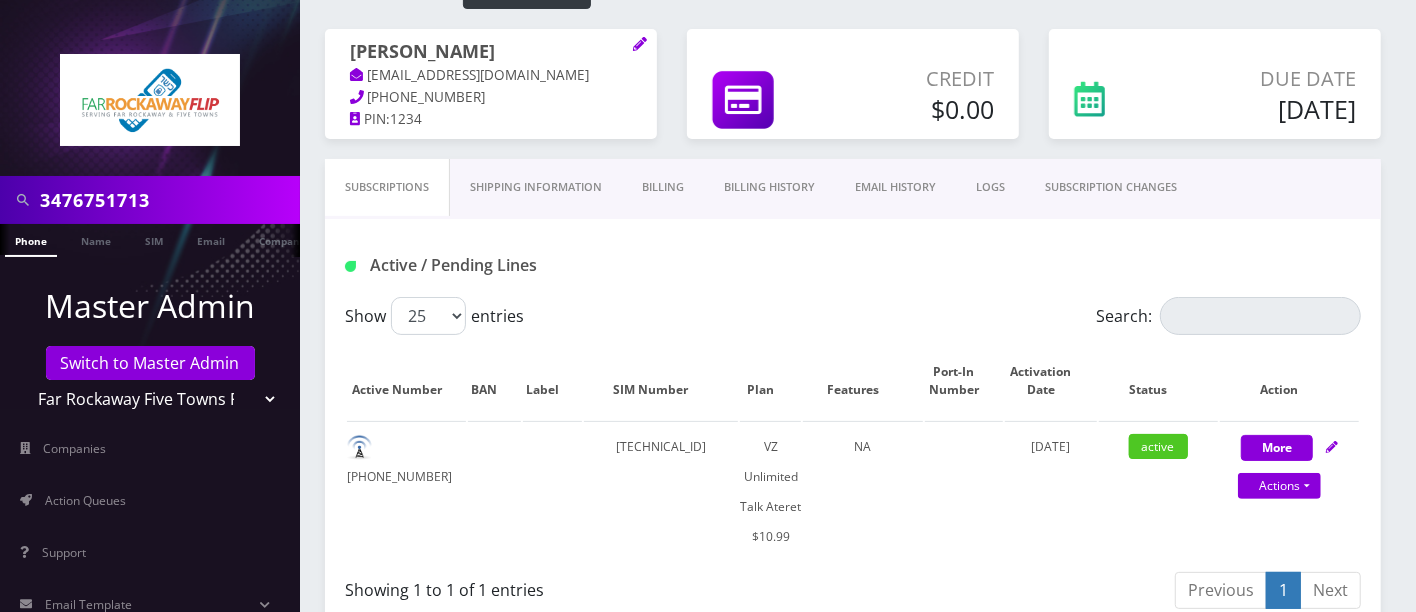 scroll, scrollTop: 0, scrollLeft: 0, axis: both 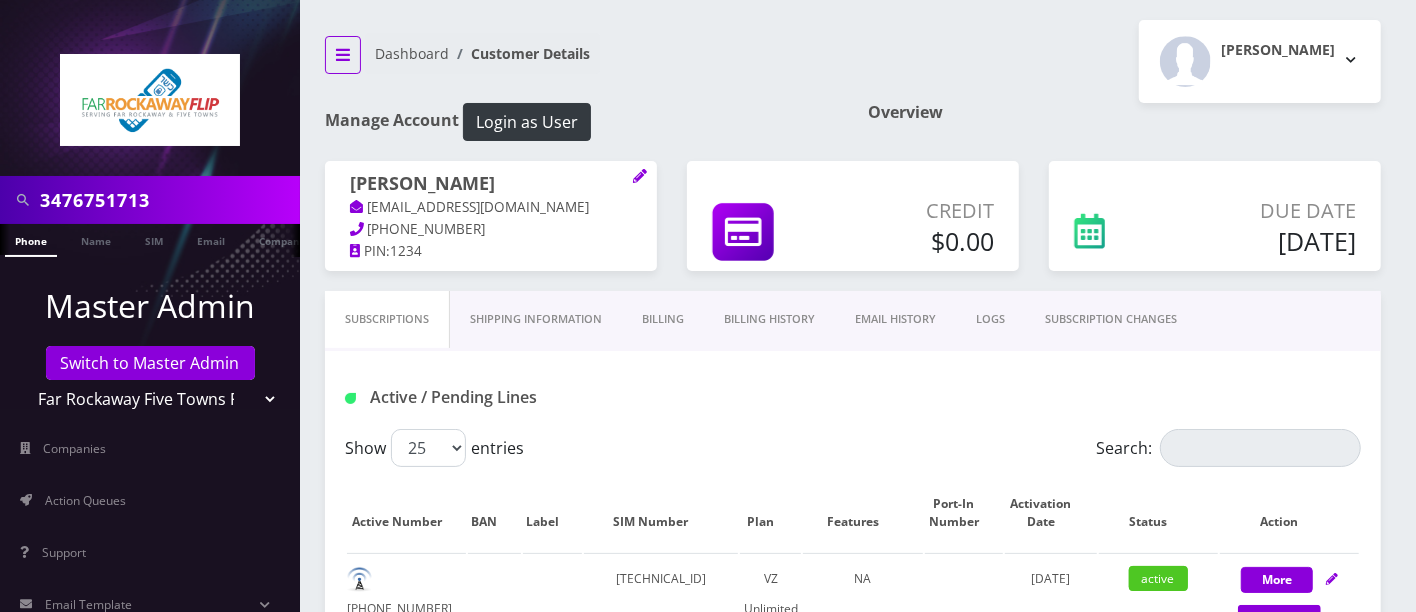 click at bounding box center (343, 55) 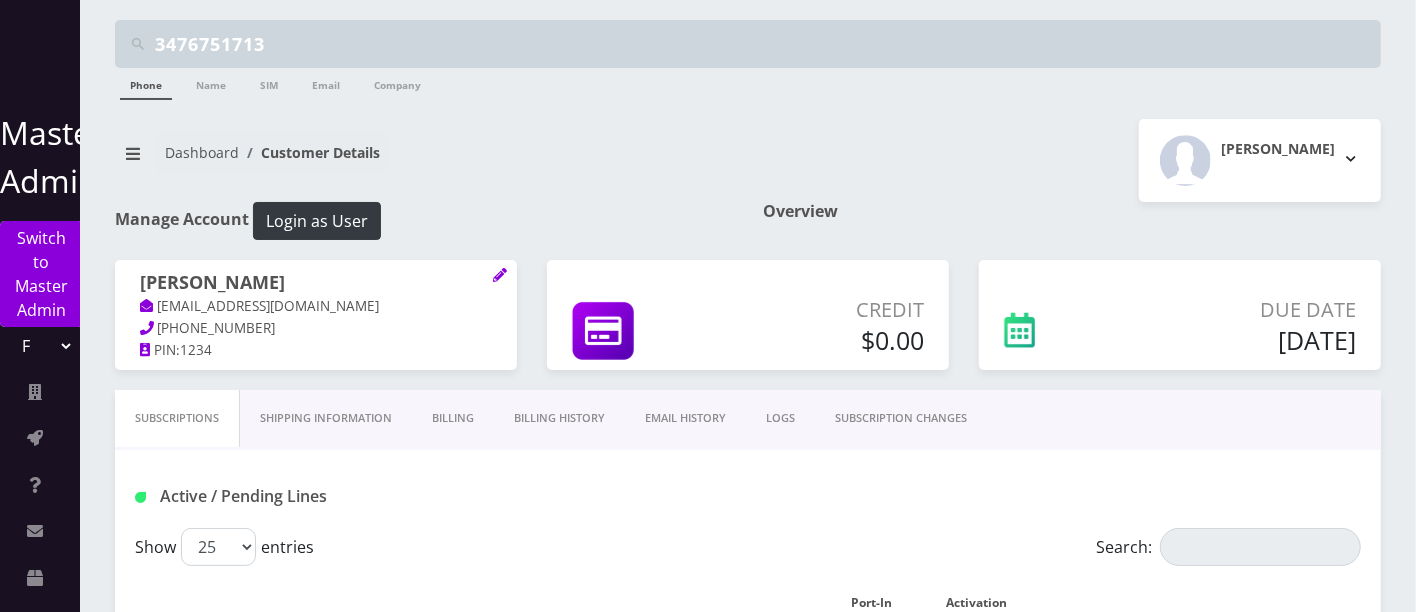 drag, startPoint x: 351, startPoint y: 41, endPoint x: 0, endPoint y: 24, distance: 351.41144 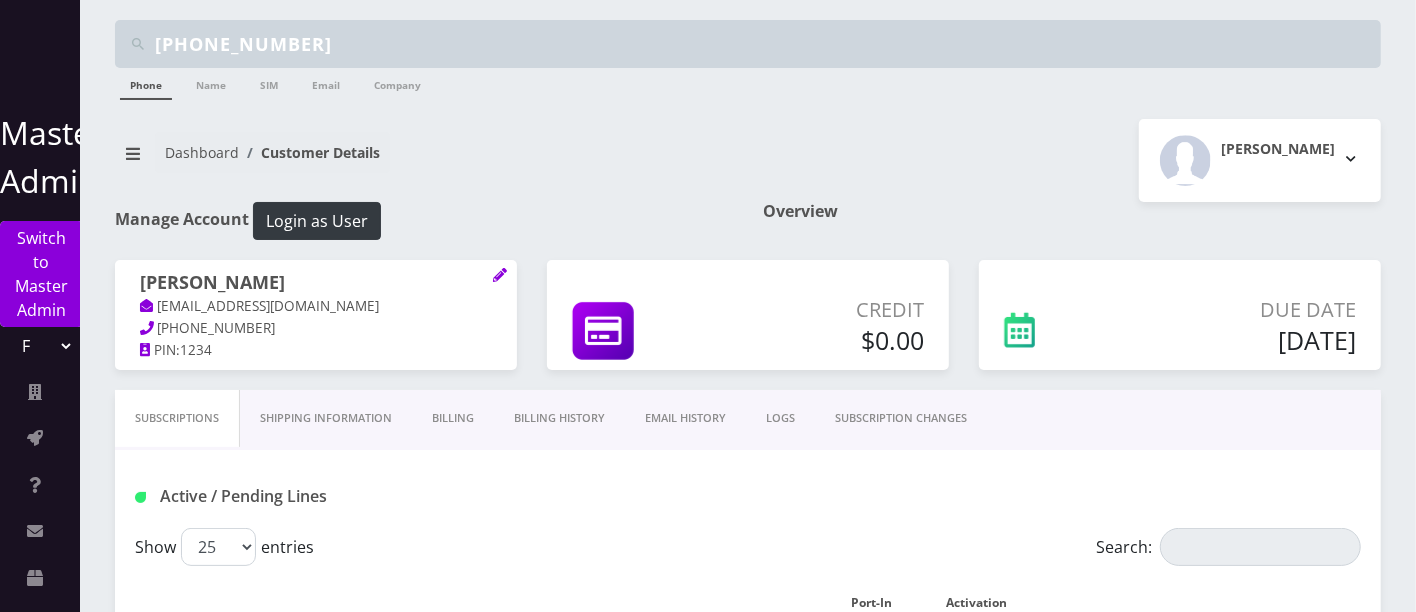 type on "[PHONE_NUMBER]" 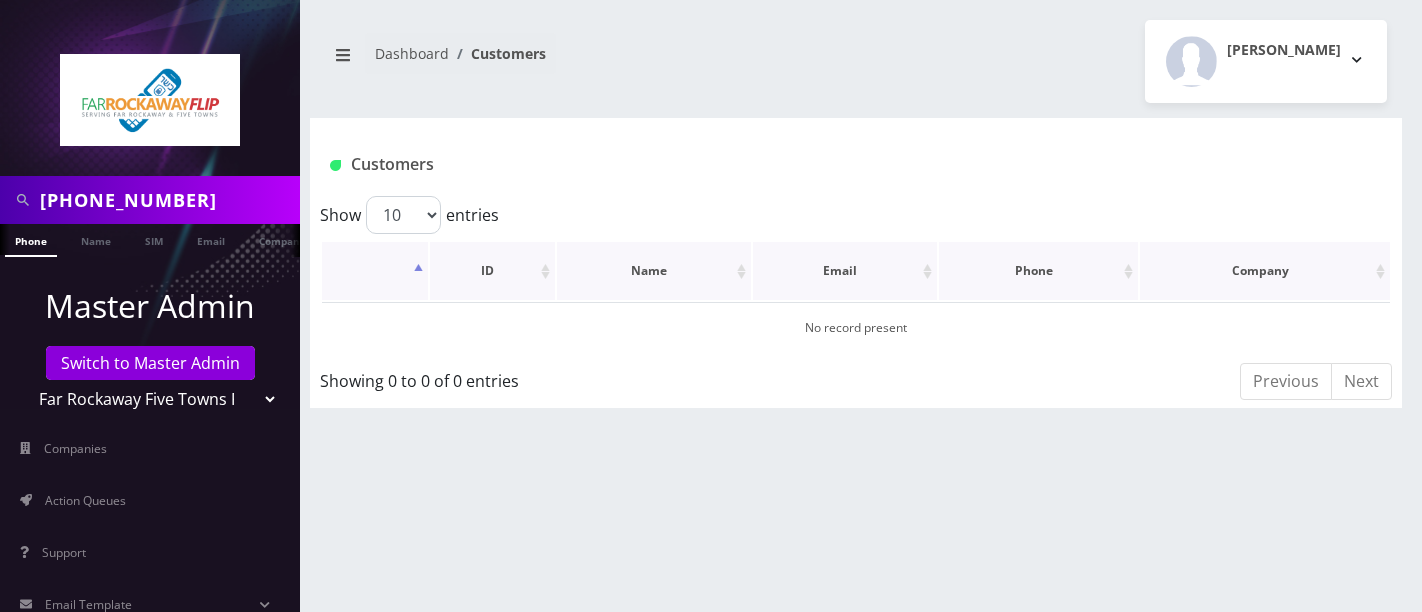 scroll, scrollTop: 0, scrollLeft: 0, axis: both 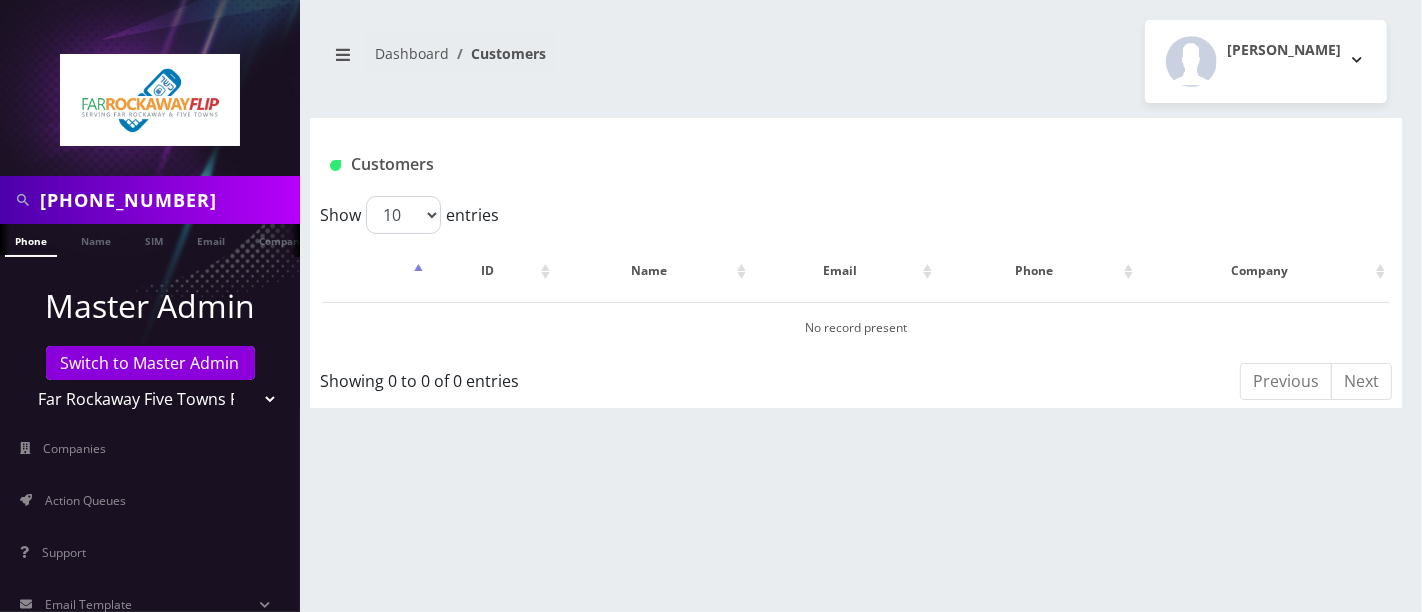 click on "Teltik Production
My Link Mobile
VennMobile
Unlimited Advanced LTE
Rexing Inc
DeafCell LLC
OneTouch GPS
Diamond Wireless LLC
All Choice Connect
Amcest Corp
IoT
Shluchim Assist
ConnectED Mobile
Innovative Communications
Home Away Secure
SIM Call Connecten Internet Rauch" at bounding box center (150, 399) 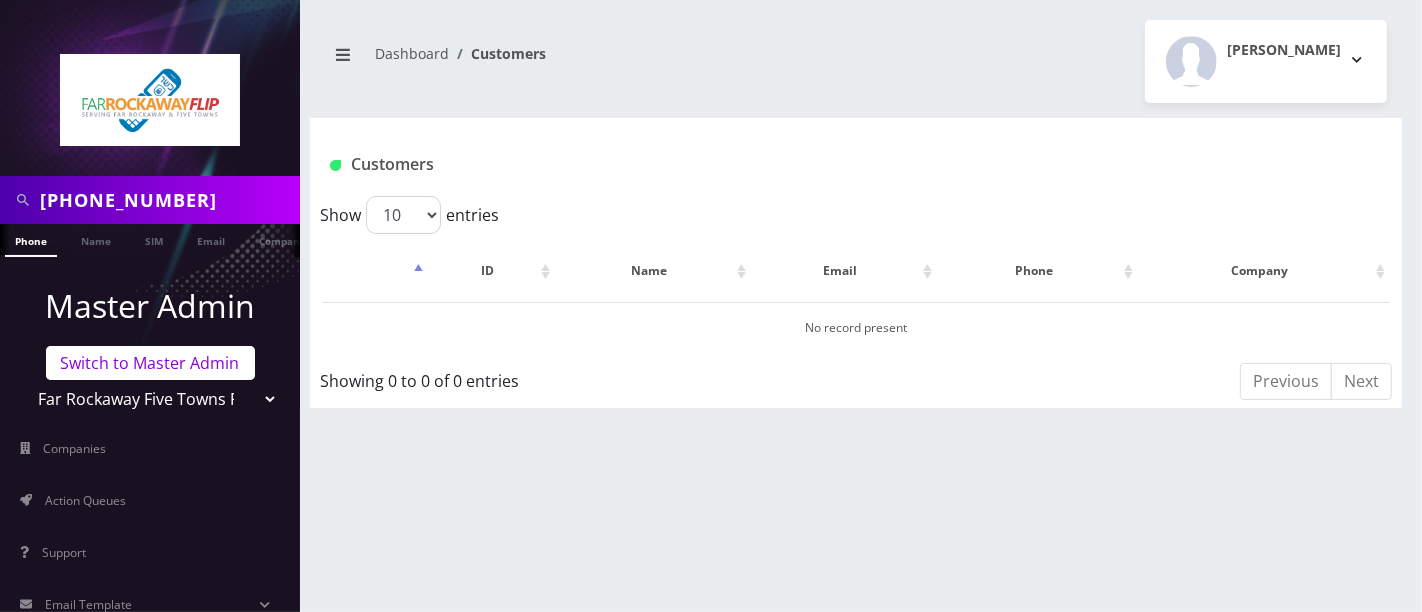 click on "Master Admin
Switch to Master Admin
Teltik Production
My Link Mobile
VennMobile
Unlimited Advanced LTE
Rexing Inc
DeafCell LLC
OneTouch GPS
Diamond Wireless LLC
All Choice Connect
Amcest Corp
IoT
Shluchim Assist
ConnectED Mobile
Innovative Communications Home Away Secure" at bounding box center (150, 350) 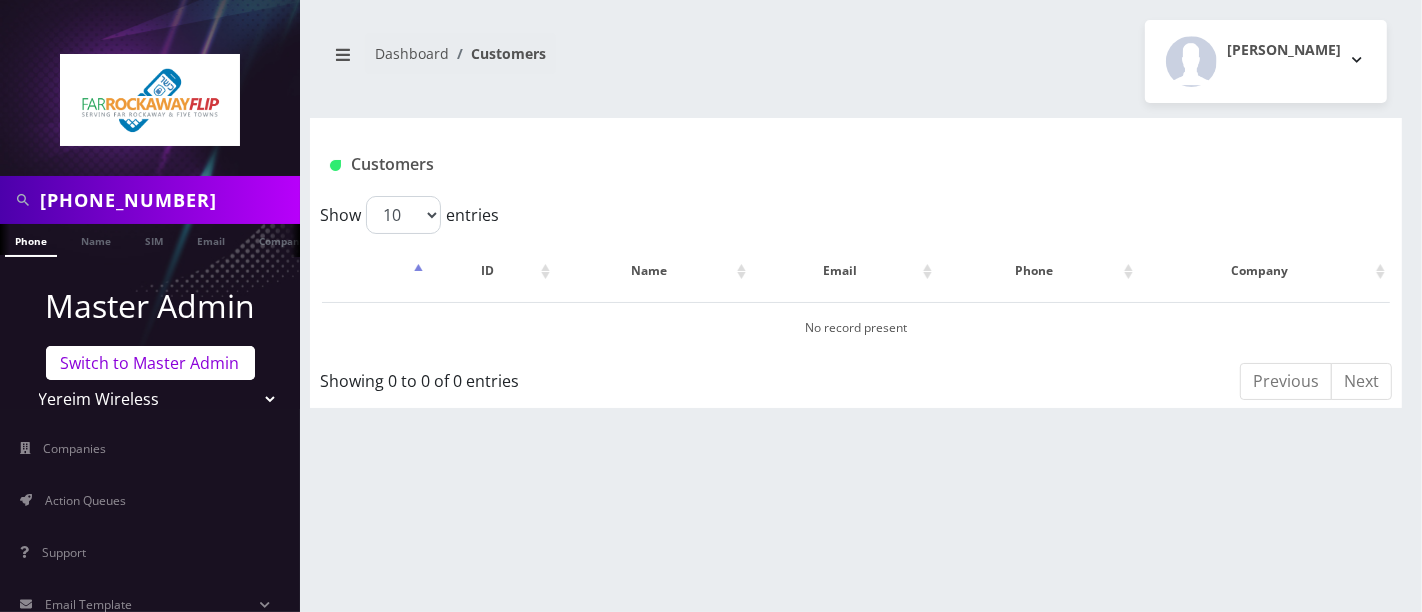 click on "Teltik Production
My Link Mobile
VennMobile
Unlimited Advanced LTE
Rexing Inc
DeafCell LLC
OneTouch GPS
Diamond Wireless LLC
All Choice Connect
Amcest Corp
IoT
Shluchim Assist
ConnectED Mobile
Innovative Communications
Home Away Secure
SIM Call Connecten Internet Rauch" at bounding box center (150, 399) 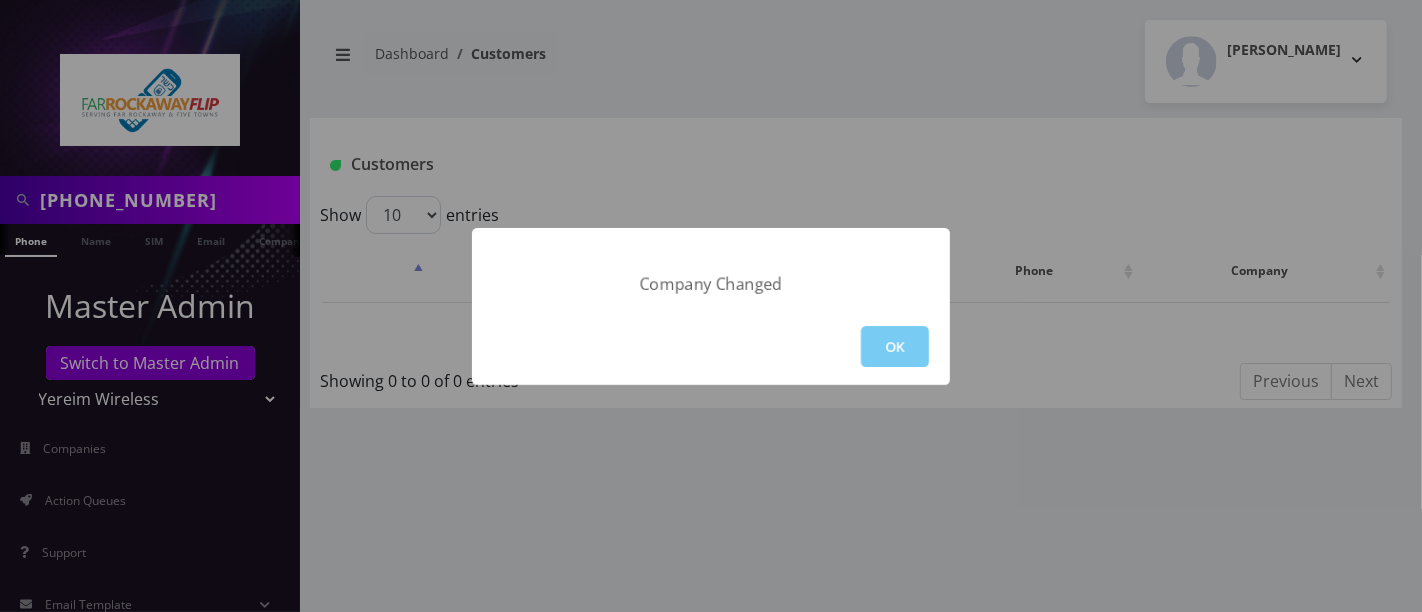 click on "OK" at bounding box center (895, 346) 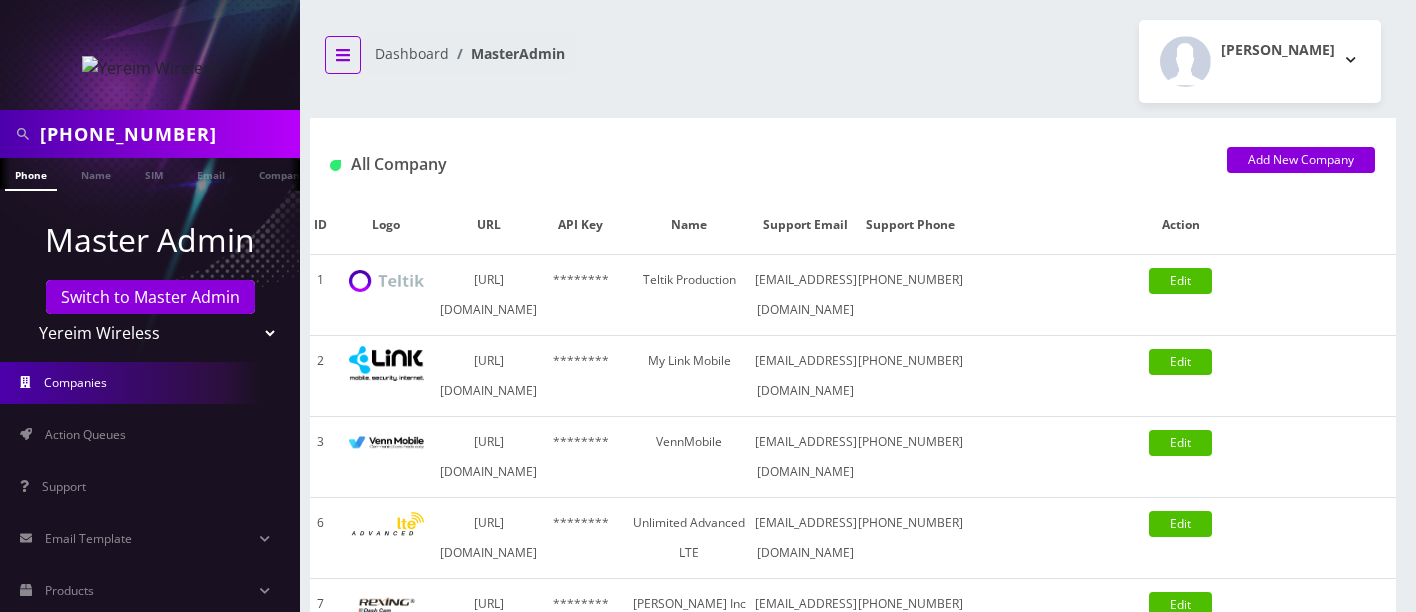 scroll, scrollTop: 0, scrollLeft: 0, axis: both 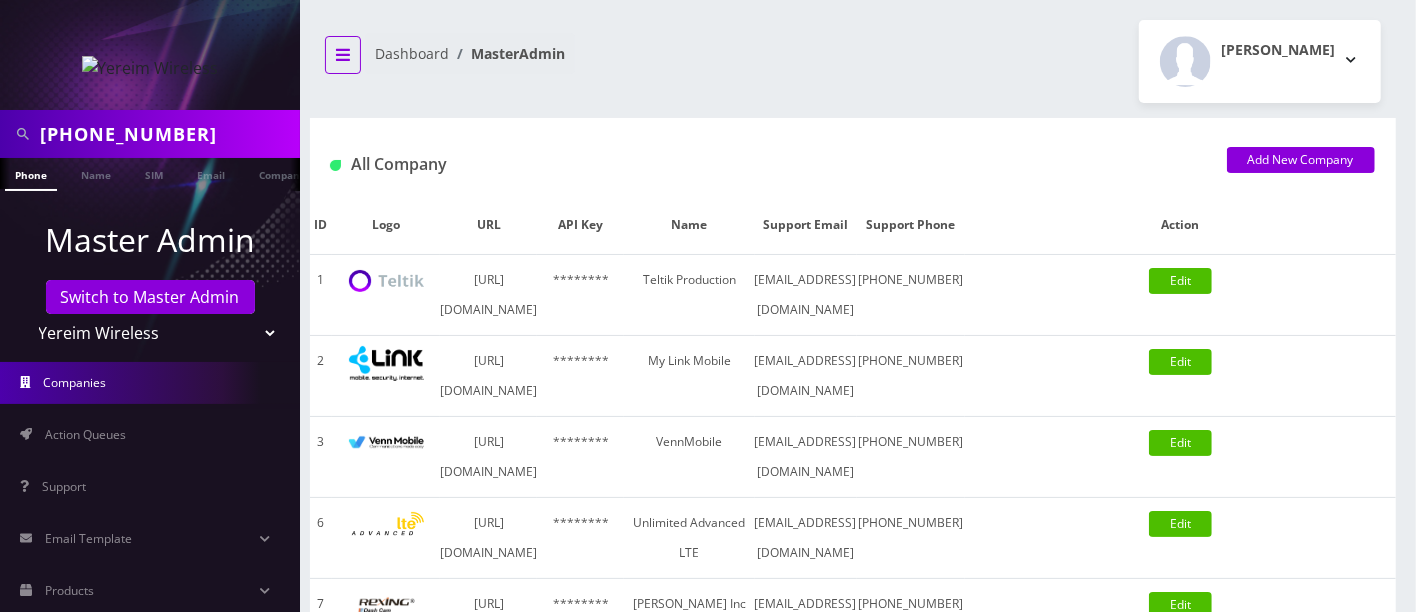 click 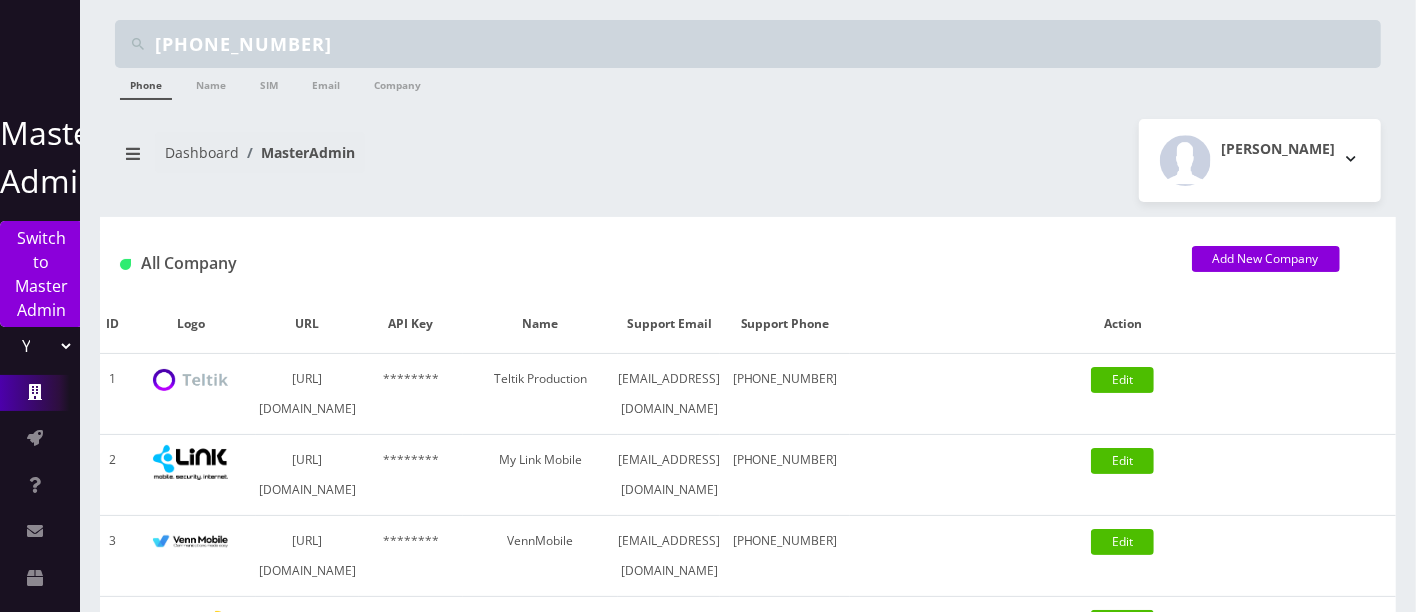 drag, startPoint x: 373, startPoint y: 42, endPoint x: 0, endPoint y: -36, distance: 381.06824 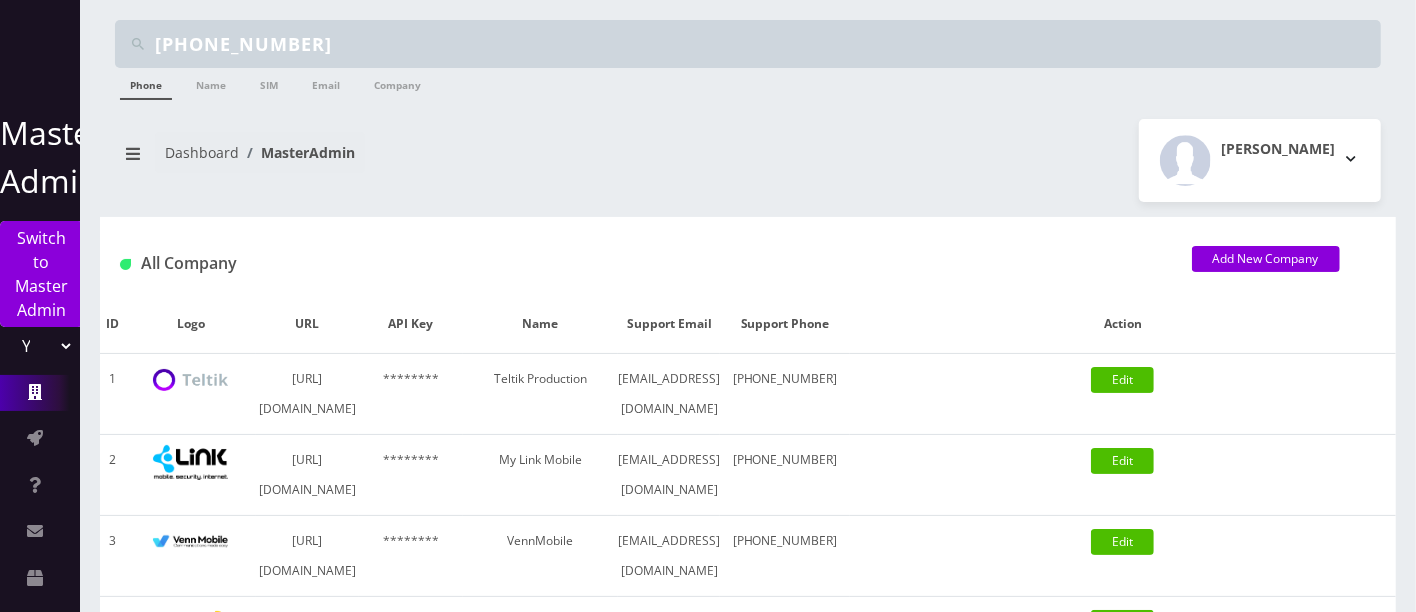 paste 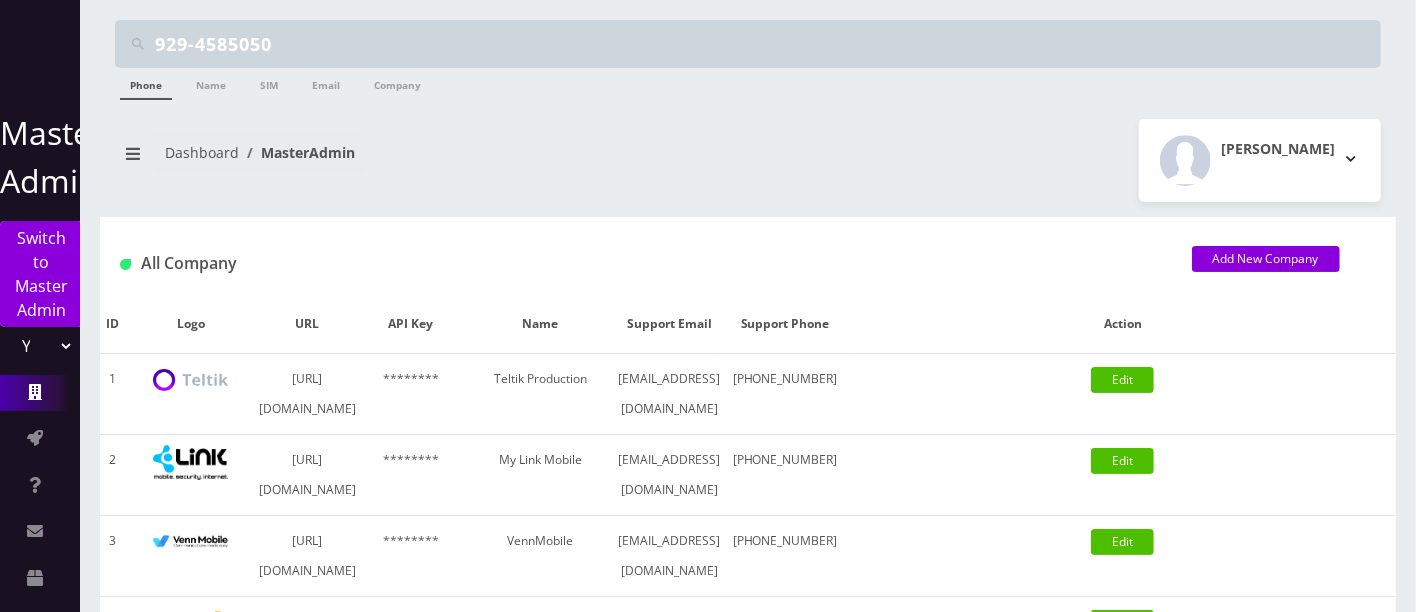 click on "929-4585050" at bounding box center (765, 44) 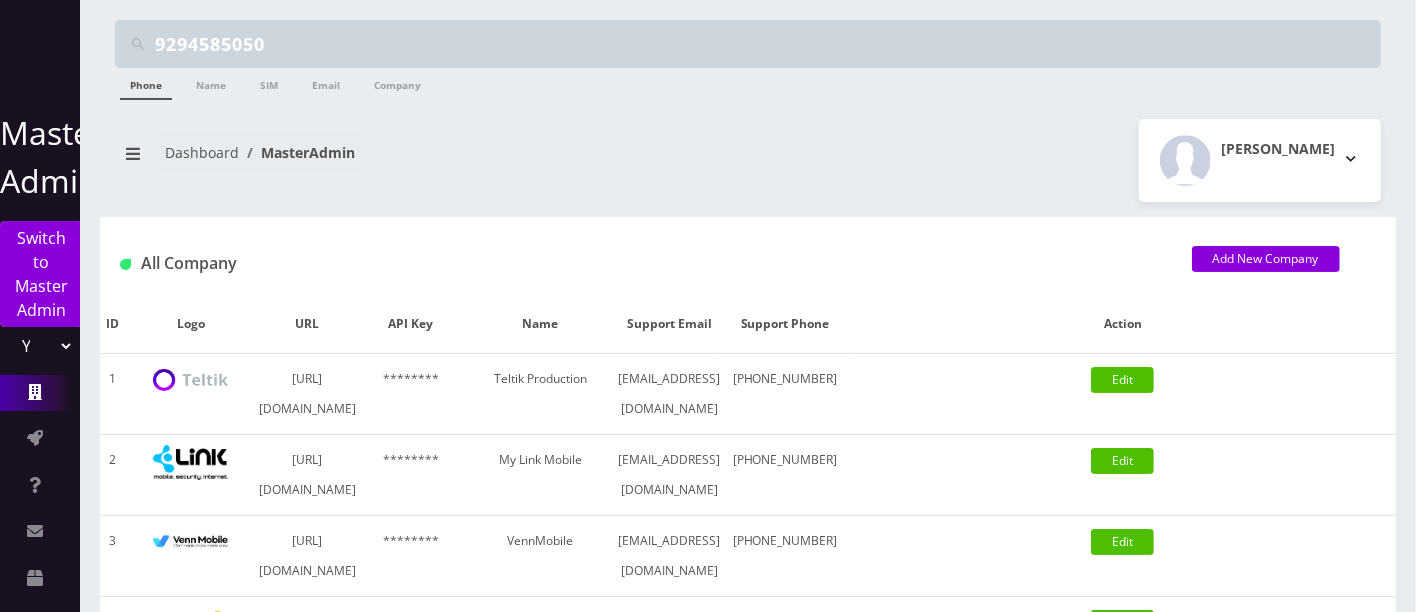 type on "9294585050" 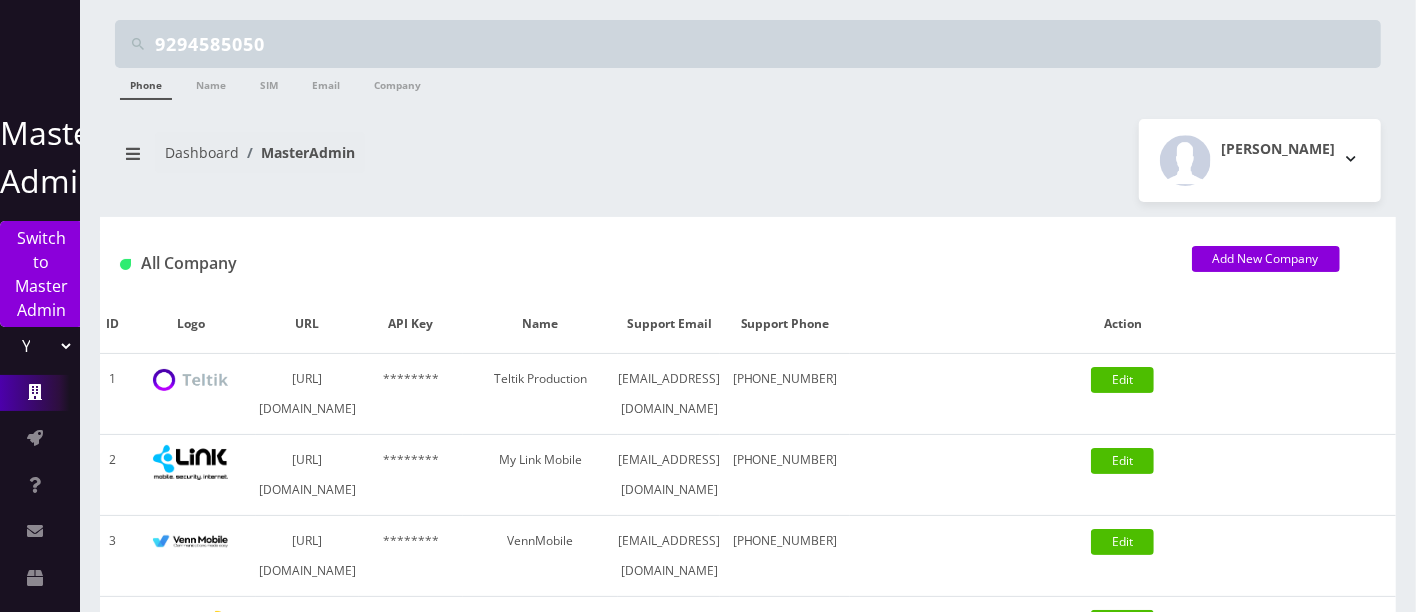 click on "Phone" at bounding box center (146, 84) 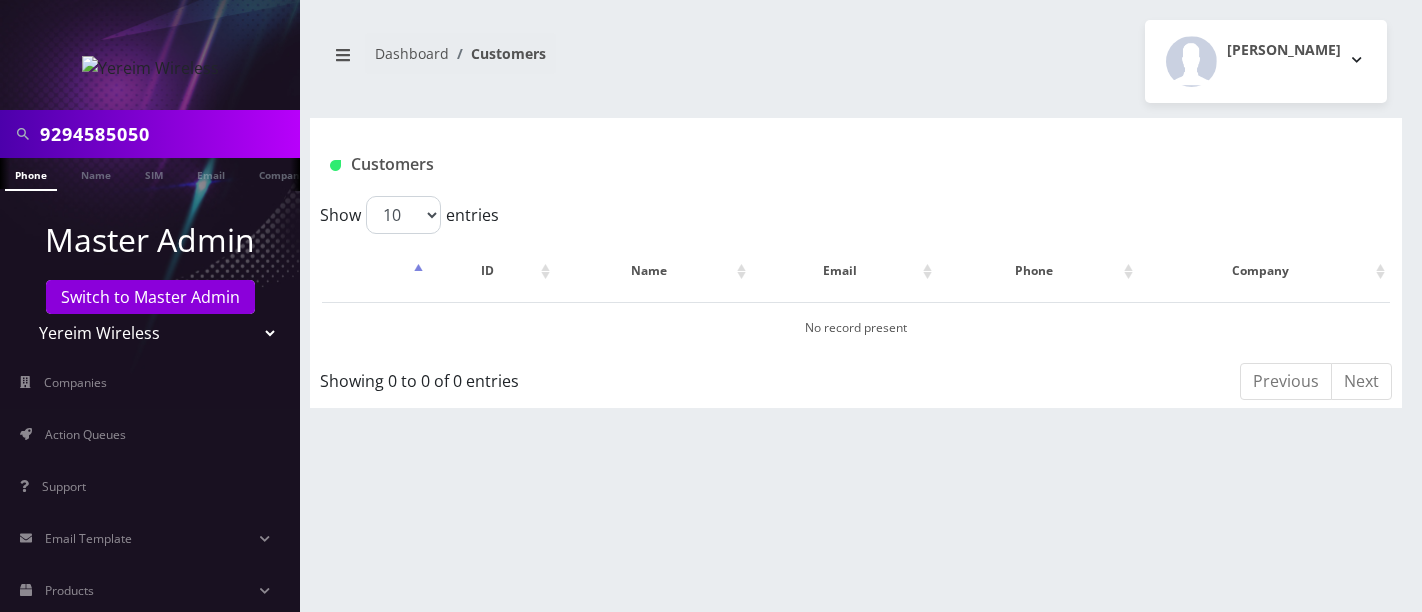 scroll, scrollTop: 0, scrollLeft: 0, axis: both 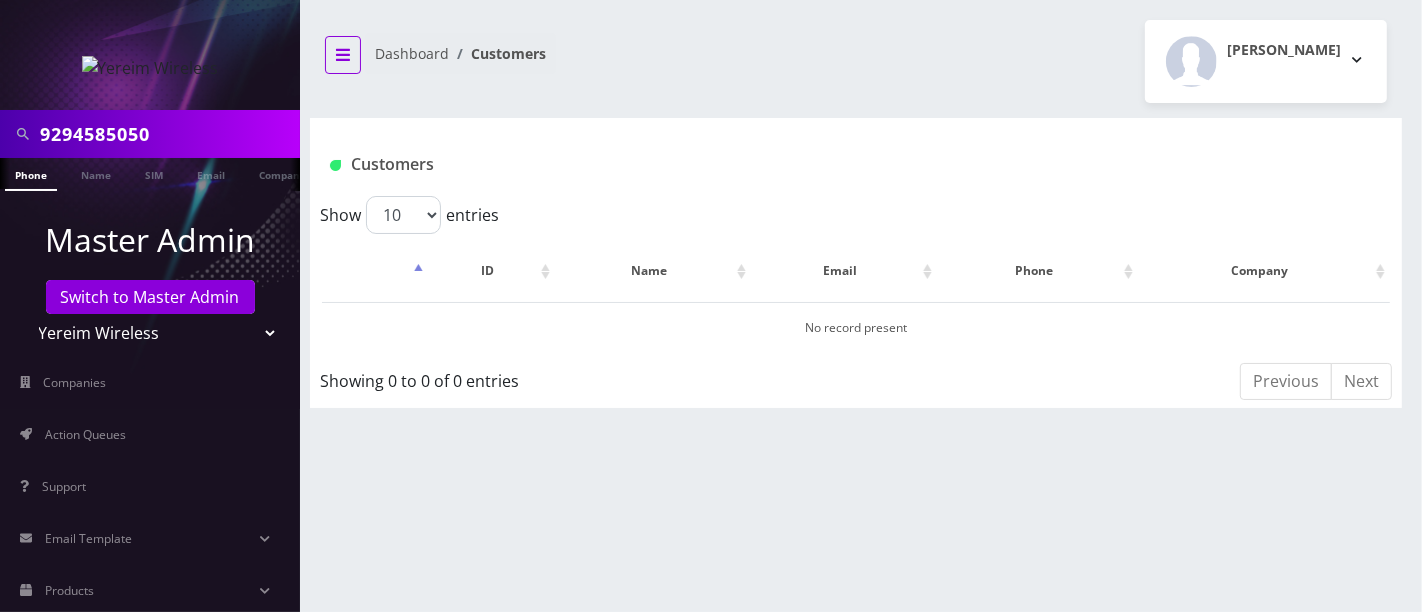 click at bounding box center [343, 55] 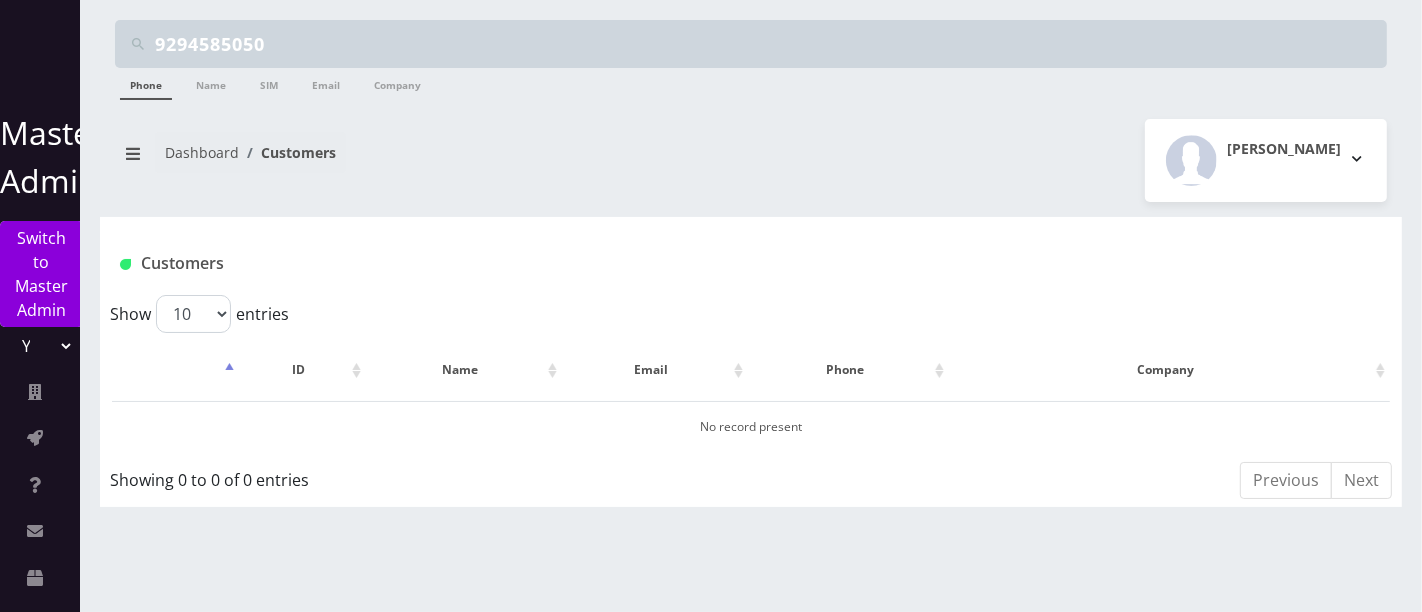 drag, startPoint x: 346, startPoint y: 43, endPoint x: 0, endPoint y: 12, distance: 347.38596 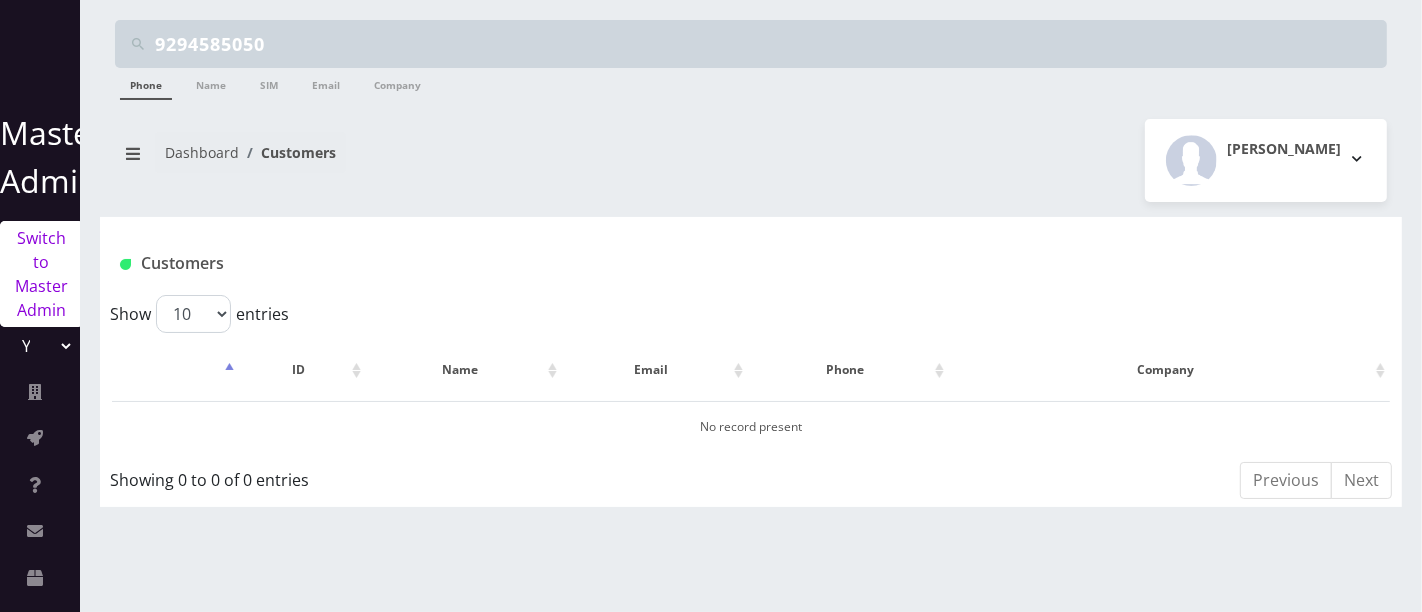 click on "Switch to Master Admin" at bounding box center [41, 274] 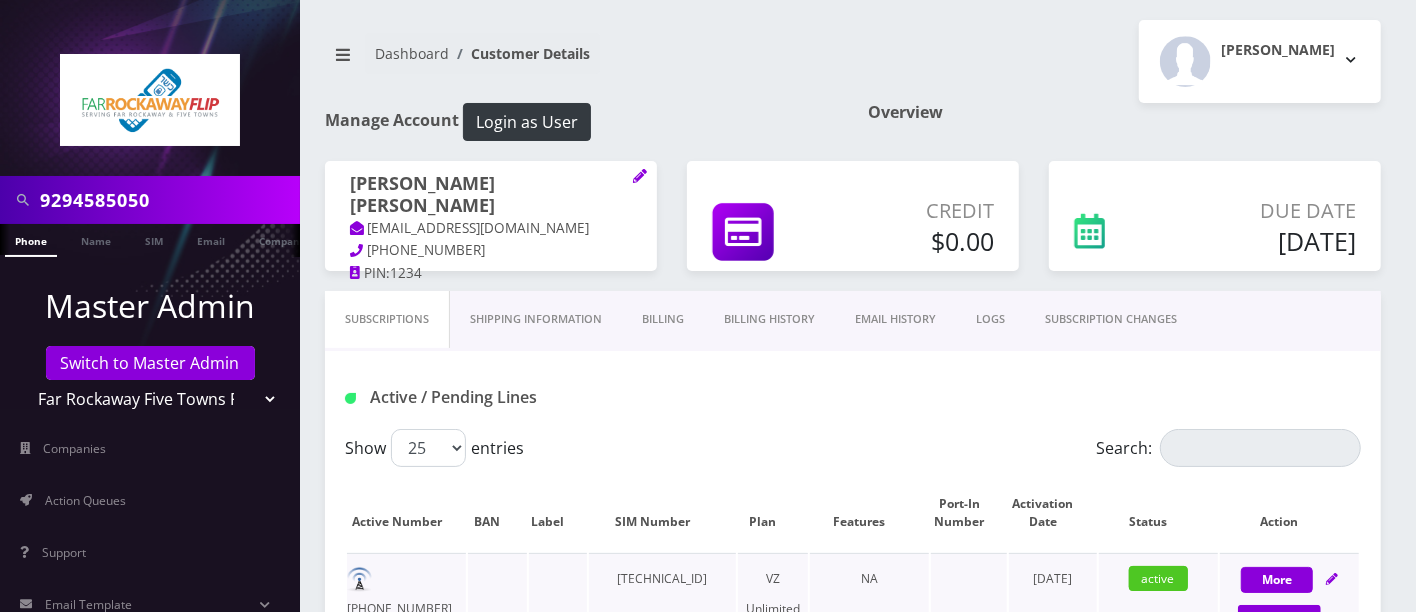 scroll, scrollTop: 536, scrollLeft: 0, axis: vertical 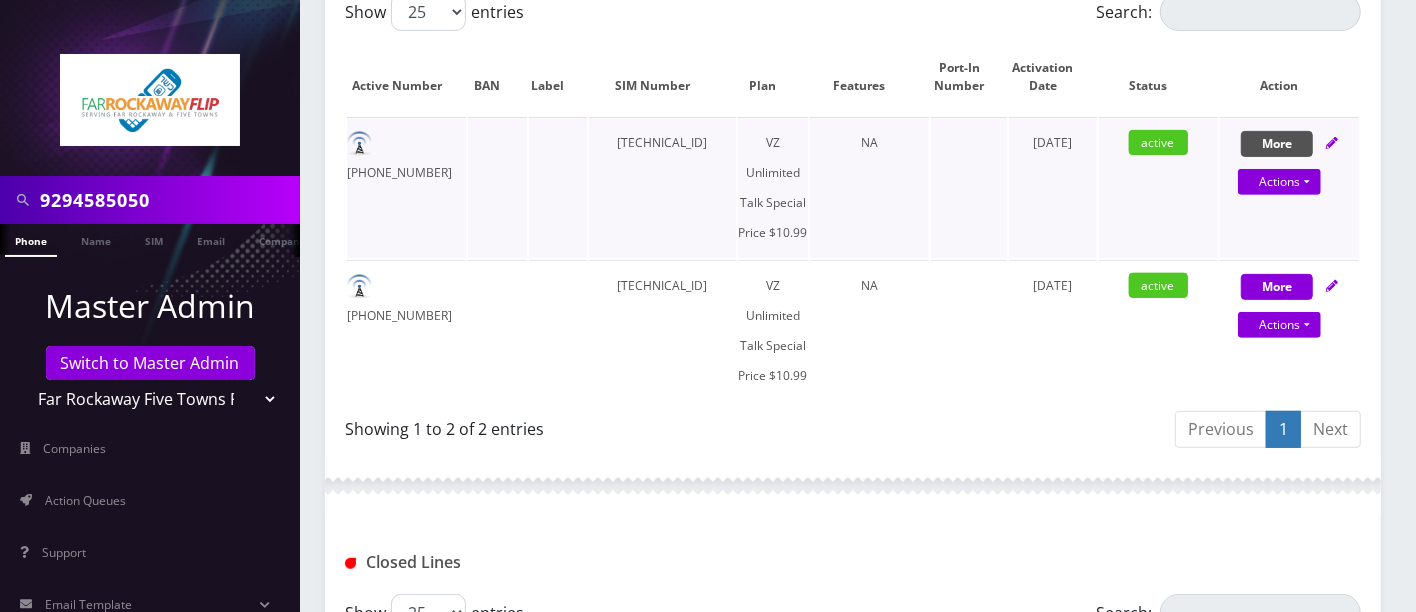 click on "More" at bounding box center [1277, 144] 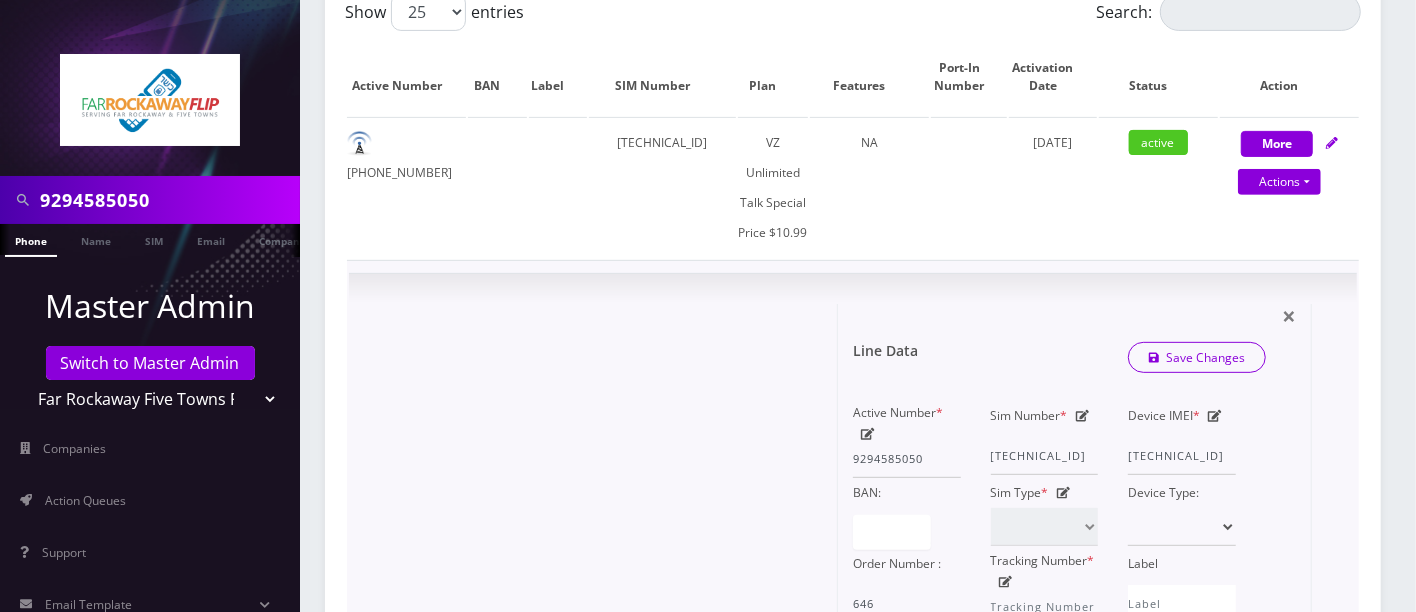 click 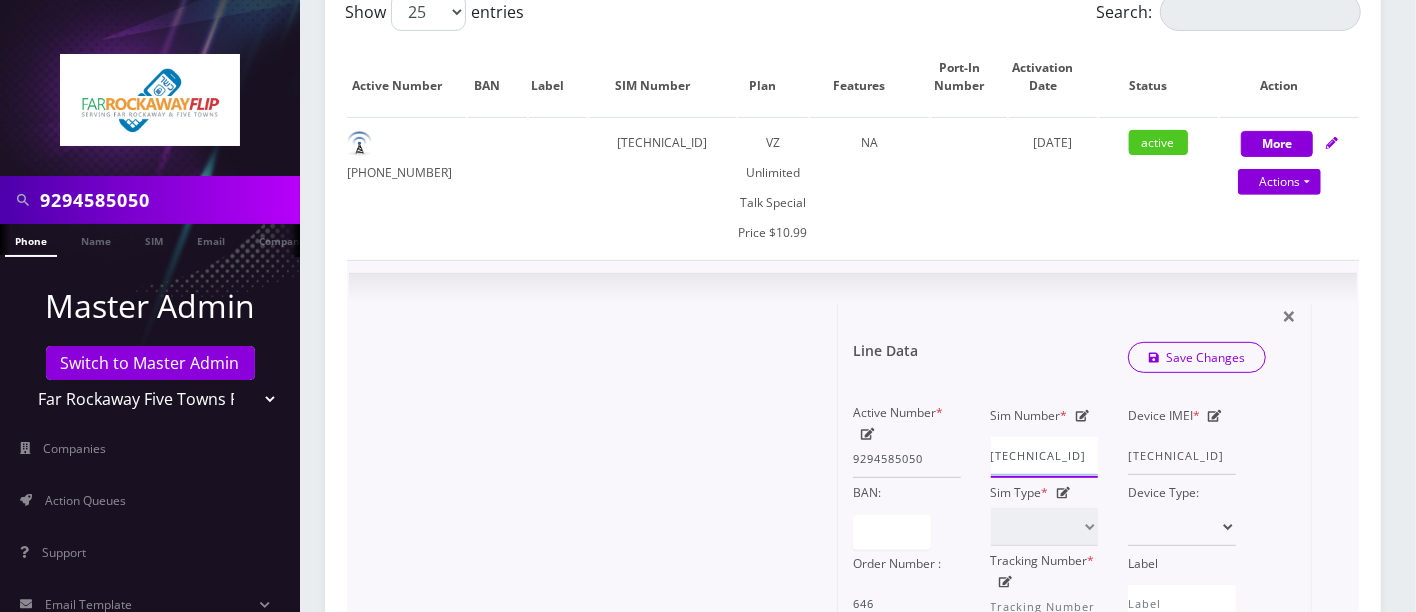 click on "[TECHNICAL_ID]" at bounding box center (1045, 456) 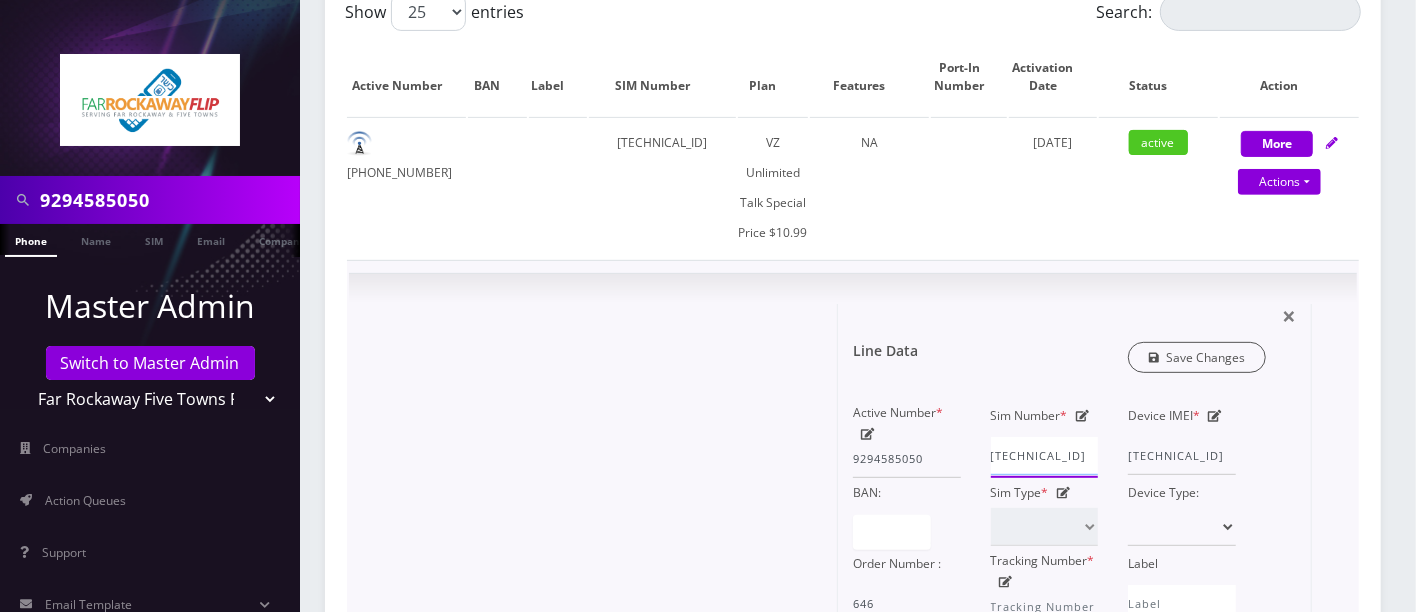 type on "[TECHNICAL_ID]" 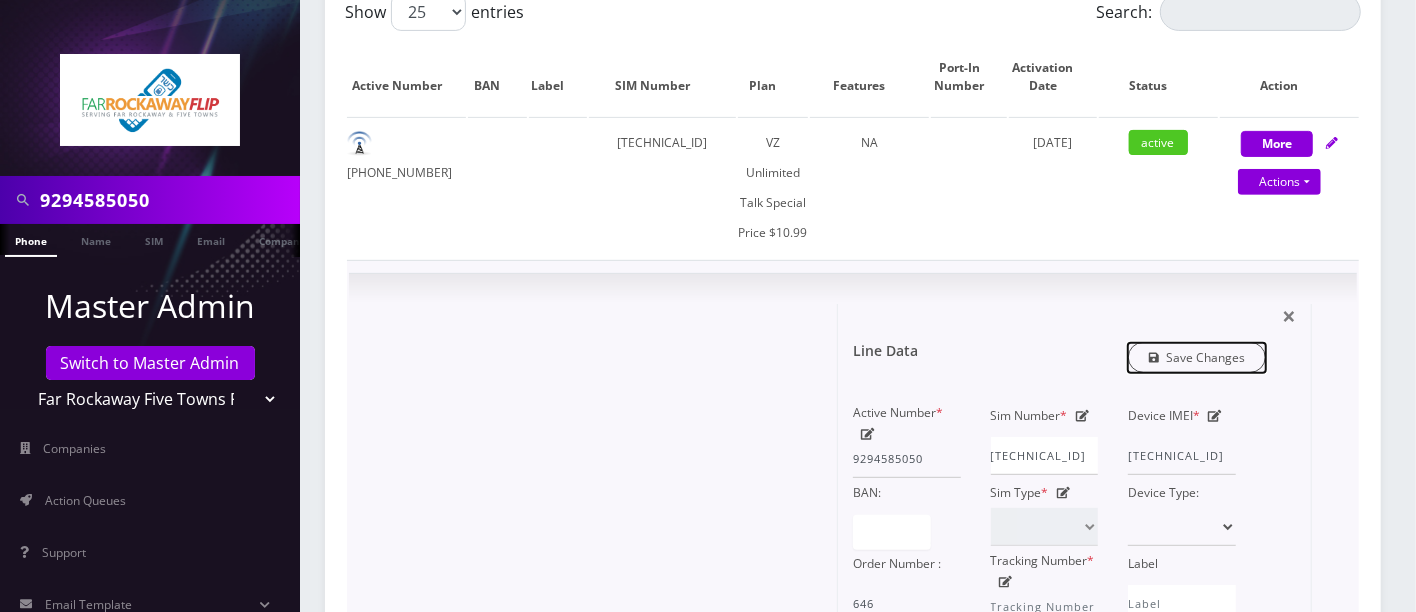 click on "Save Changes" at bounding box center (1197, 357) 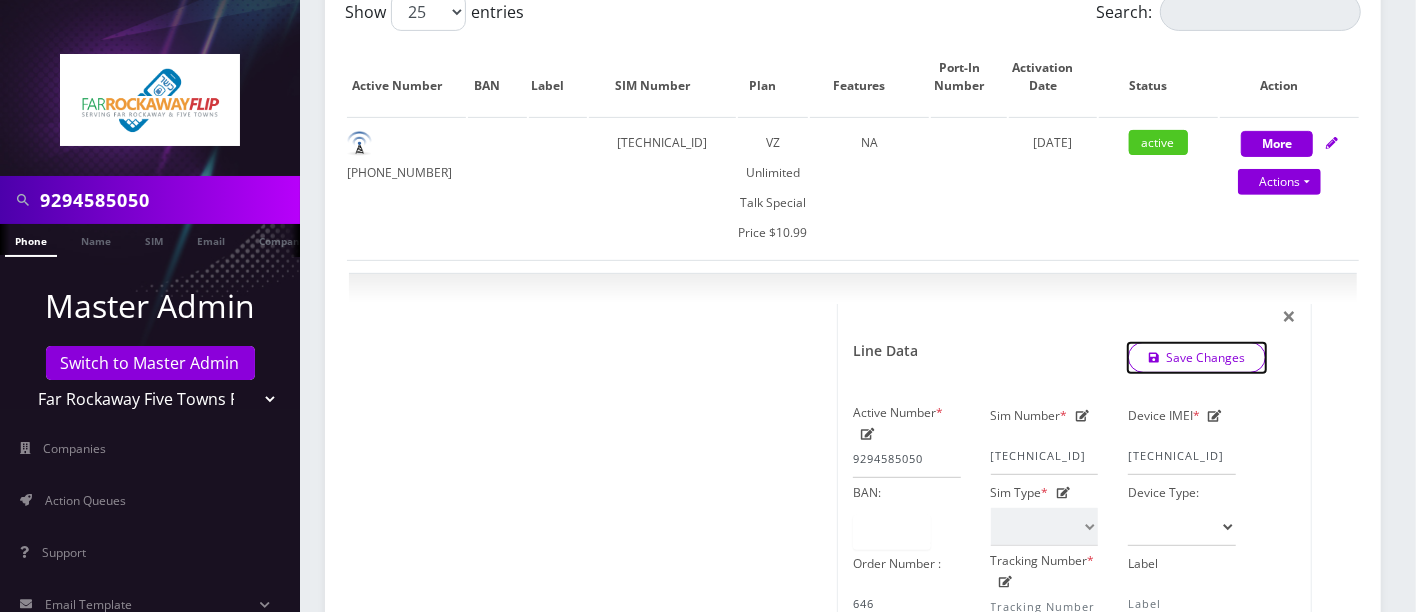 scroll, scrollTop: 0, scrollLeft: 0, axis: both 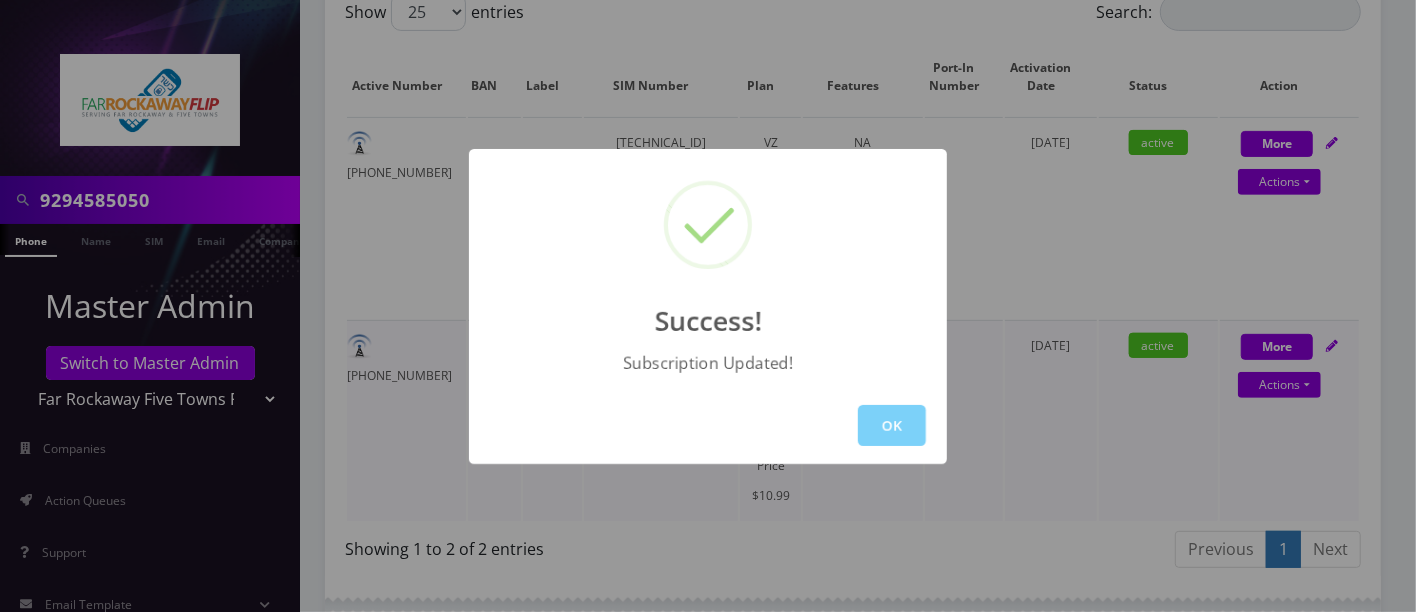 click on "OK" at bounding box center (892, 425) 